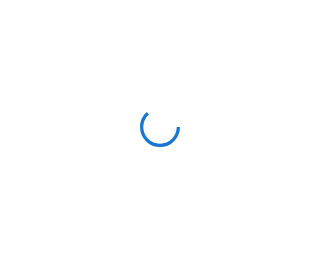 scroll, scrollTop: 0, scrollLeft: 0, axis: both 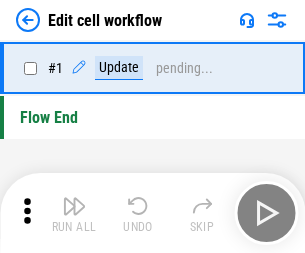 click at bounding box center [74, 206] 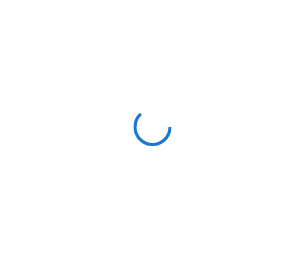 scroll, scrollTop: 0, scrollLeft: 0, axis: both 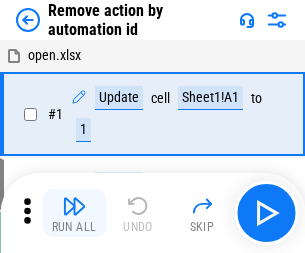click at bounding box center (74, 206) 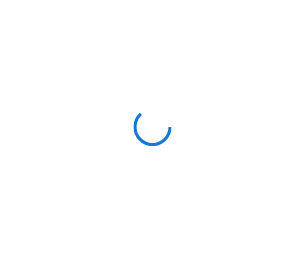 scroll, scrollTop: 0, scrollLeft: 0, axis: both 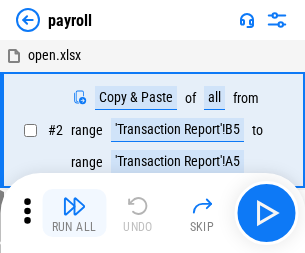 click at bounding box center (74, 206) 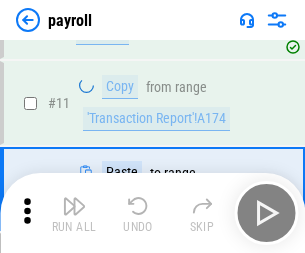 scroll, scrollTop: 122, scrollLeft: 0, axis: vertical 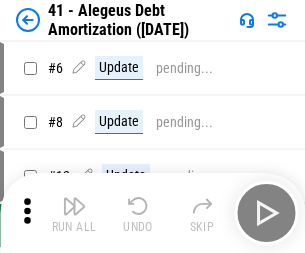 click at bounding box center [74, 206] 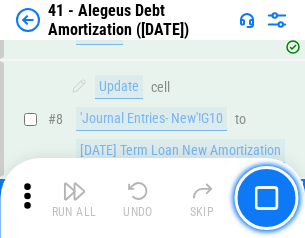 scroll, scrollTop: 247, scrollLeft: 0, axis: vertical 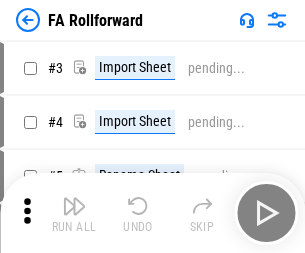 click at bounding box center (74, 206) 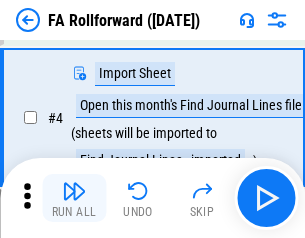 click at bounding box center (74, 191) 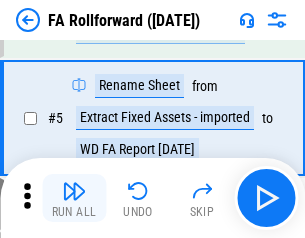 click at bounding box center (74, 191) 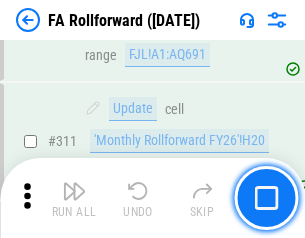 scroll, scrollTop: 9181, scrollLeft: 0, axis: vertical 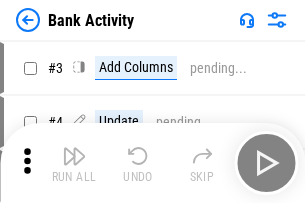 click at bounding box center (74, 156) 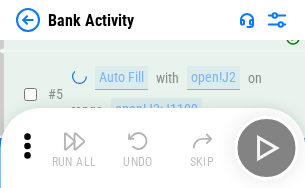 scroll, scrollTop: 106, scrollLeft: 0, axis: vertical 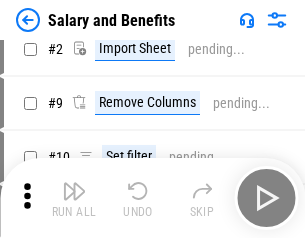 click at bounding box center (74, 191) 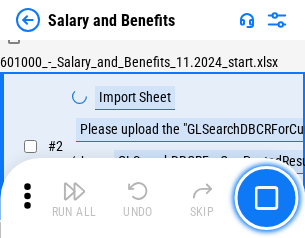 scroll, scrollTop: 145, scrollLeft: 0, axis: vertical 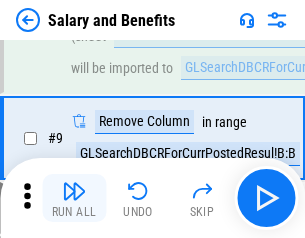 click at bounding box center (74, 191) 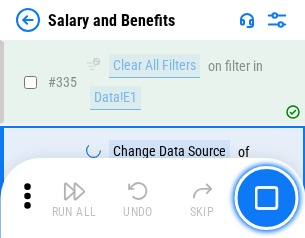 scroll, scrollTop: 9210, scrollLeft: 0, axis: vertical 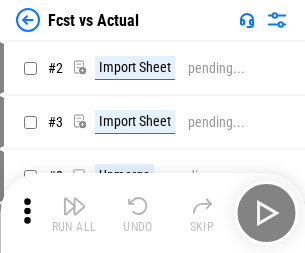 click at bounding box center [74, 206] 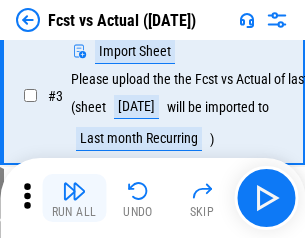 click at bounding box center [74, 191] 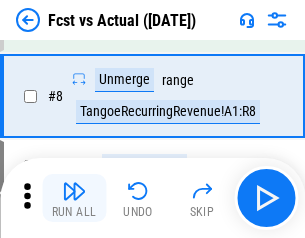 click at bounding box center [74, 191] 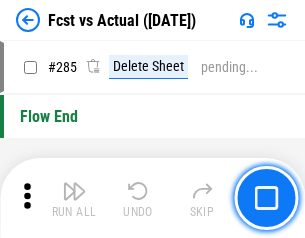 scroll, scrollTop: 9465, scrollLeft: 0, axis: vertical 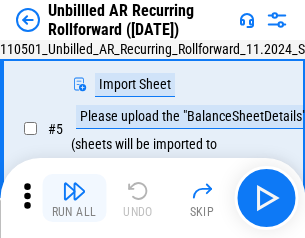 click at bounding box center [74, 191] 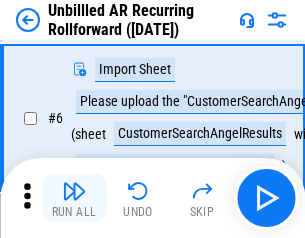 click at bounding box center [74, 191] 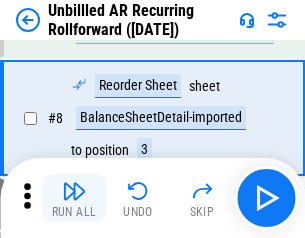 click at bounding box center [74, 191] 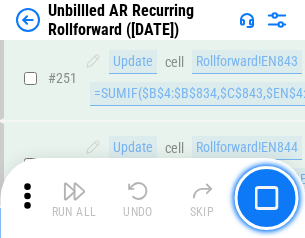 scroll, scrollTop: 6716, scrollLeft: 0, axis: vertical 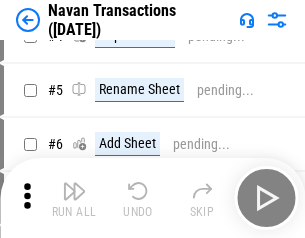 click at bounding box center [74, 191] 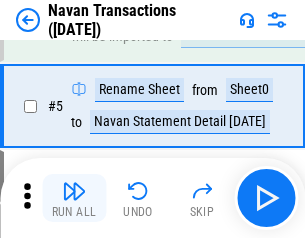 click at bounding box center [74, 191] 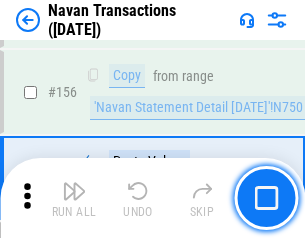 scroll, scrollTop: 6484, scrollLeft: 0, axis: vertical 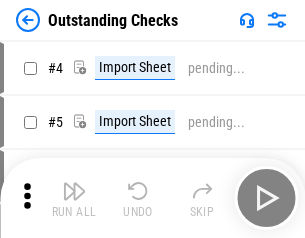 click at bounding box center [74, 191] 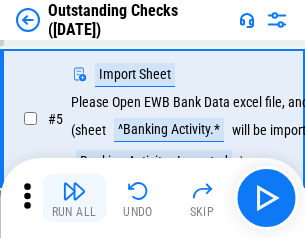 click at bounding box center (74, 191) 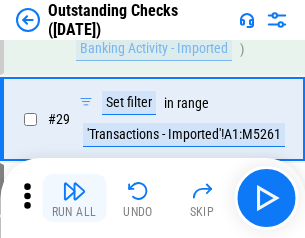 click at bounding box center [74, 191] 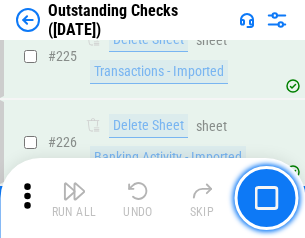 scroll, scrollTop: 5534, scrollLeft: 0, axis: vertical 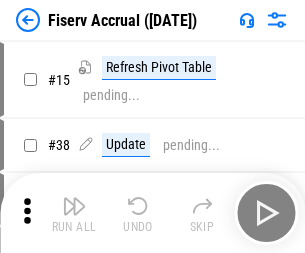 click at bounding box center (74, 206) 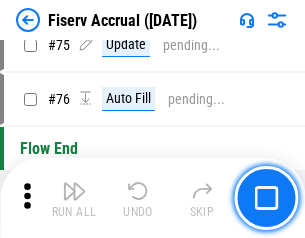 scroll, scrollTop: 2088, scrollLeft: 0, axis: vertical 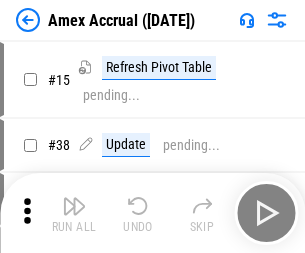 click at bounding box center (74, 206) 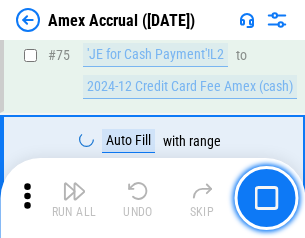 scroll, scrollTop: 2088, scrollLeft: 0, axis: vertical 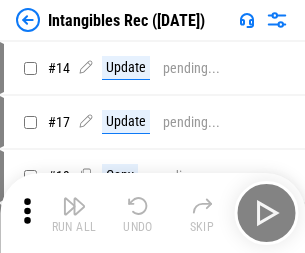 click at bounding box center (74, 206) 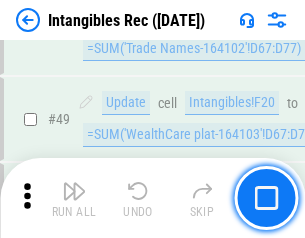 scroll, scrollTop: 779, scrollLeft: 0, axis: vertical 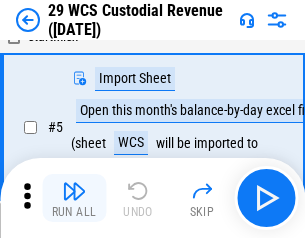 click at bounding box center (74, 191) 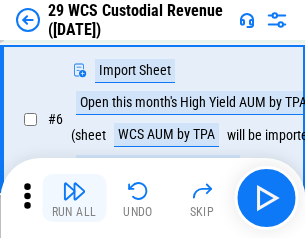 click at bounding box center (74, 191) 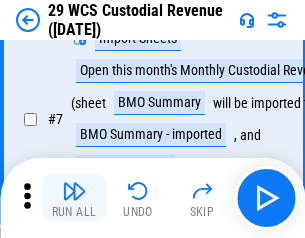 click at bounding box center [74, 191] 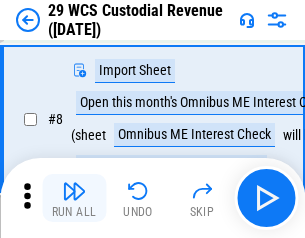 click at bounding box center [74, 191] 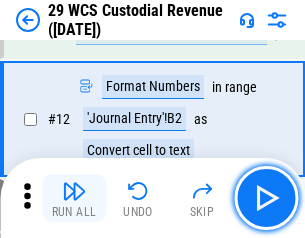 click at bounding box center [74, 191] 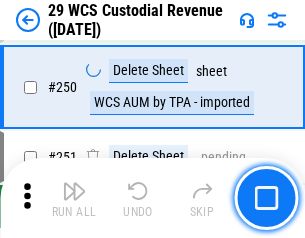scroll, scrollTop: 6768, scrollLeft: 0, axis: vertical 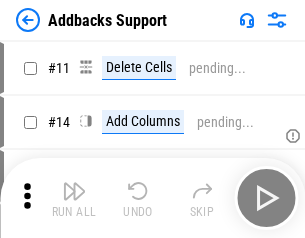 click at bounding box center [74, 191] 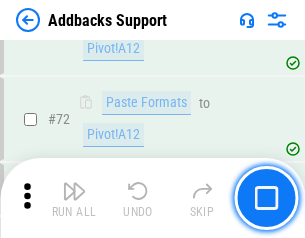 scroll, scrollTop: 1333, scrollLeft: 0, axis: vertical 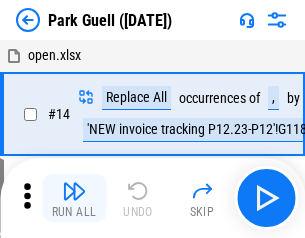 click at bounding box center (74, 191) 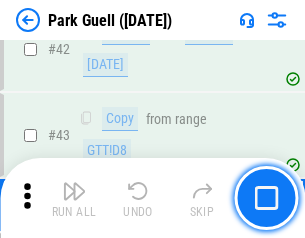 scroll, scrollTop: 2501, scrollLeft: 0, axis: vertical 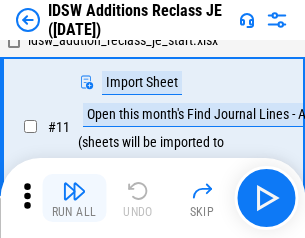 click at bounding box center [74, 191] 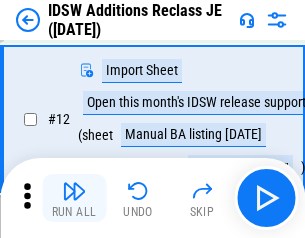 click at bounding box center [74, 191] 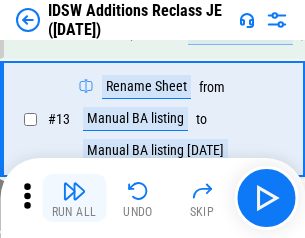 click at bounding box center (74, 191) 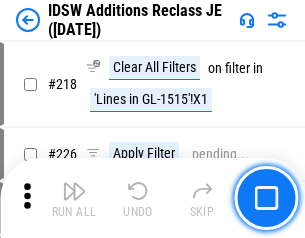 click at bounding box center [74, 191] 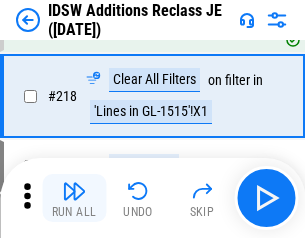 click at bounding box center [74, 191] 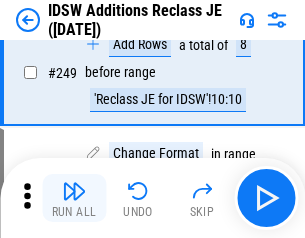click at bounding box center (74, 191) 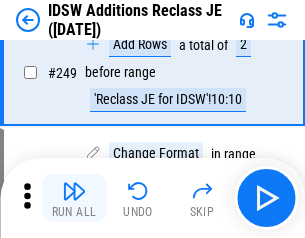 click at bounding box center (74, 191) 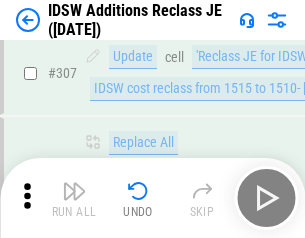 scroll, scrollTop: 6256, scrollLeft: 0, axis: vertical 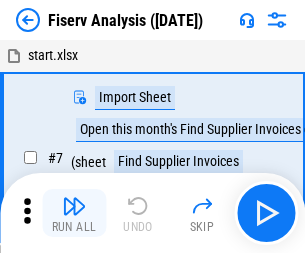 click at bounding box center (74, 206) 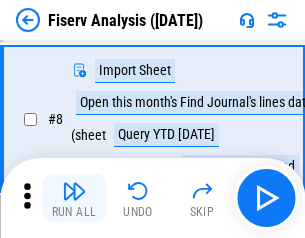 click at bounding box center [74, 191] 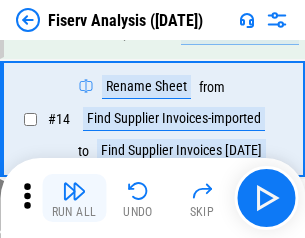 click at bounding box center (74, 191) 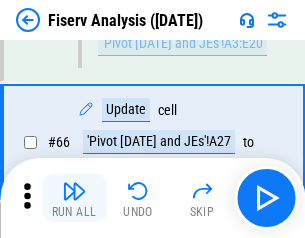 click at bounding box center [74, 191] 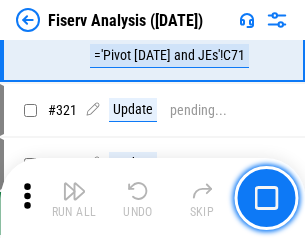 scroll, scrollTop: 10378, scrollLeft: 0, axis: vertical 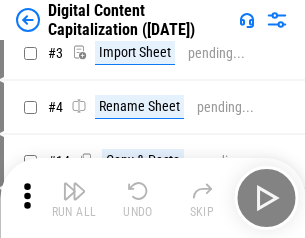 click at bounding box center [74, 191] 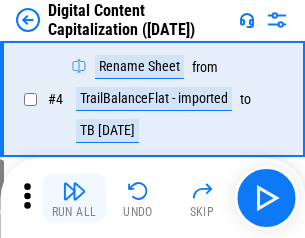 click at bounding box center [74, 191] 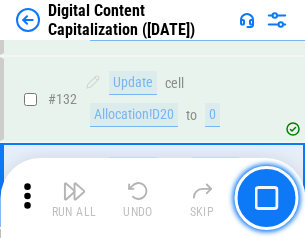 scroll, scrollTop: 2029, scrollLeft: 0, axis: vertical 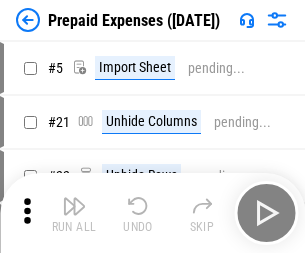 click at bounding box center (74, 206) 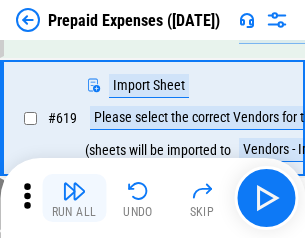 click at bounding box center [74, 191] 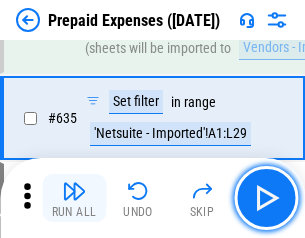 click at bounding box center (74, 191) 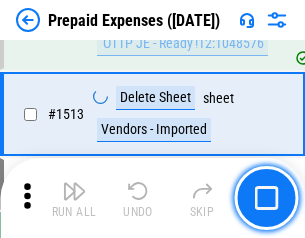 scroll, scrollTop: 15279, scrollLeft: 0, axis: vertical 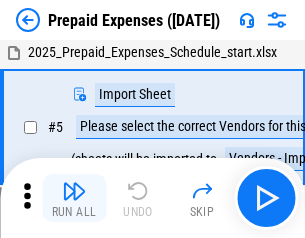 click at bounding box center (74, 191) 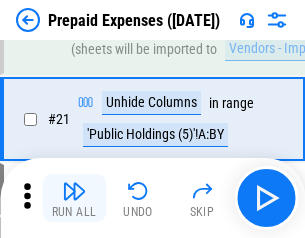 click at bounding box center [74, 191] 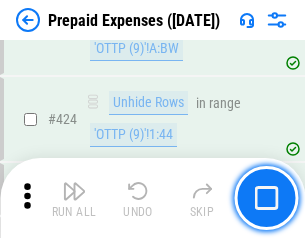 scroll, scrollTop: 3332, scrollLeft: 0, axis: vertical 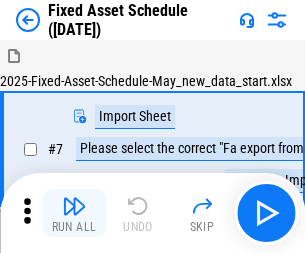 click at bounding box center [74, 206] 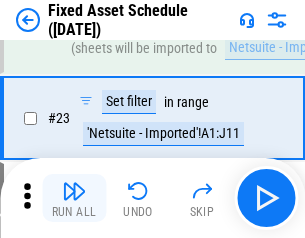 click at bounding box center (74, 191) 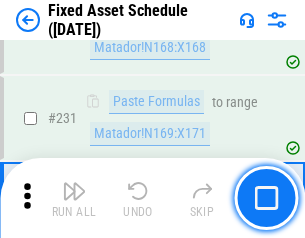 scroll, scrollTop: 5856, scrollLeft: 0, axis: vertical 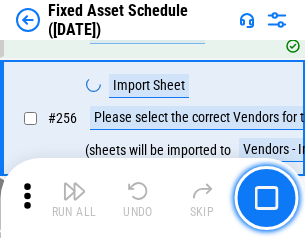 click at bounding box center [74, 191] 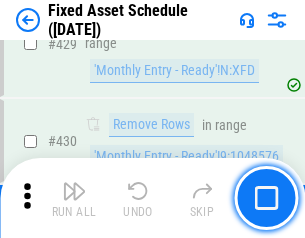 scroll, scrollTop: 8370, scrollLeft: 0, axis: vertical 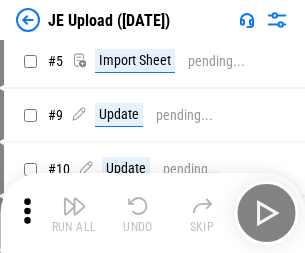 click at bounding box center (74, 206) 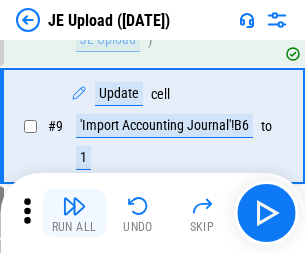 click at bounding box center (74, 206) 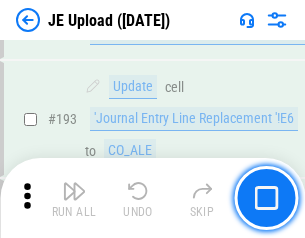 scroll, scrollTop: 4159, scrollLeft: 0, axis: vertical 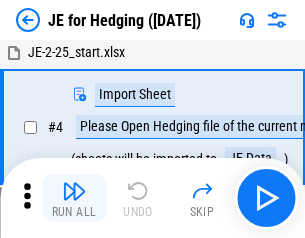 click at bounding box center (74, 191) 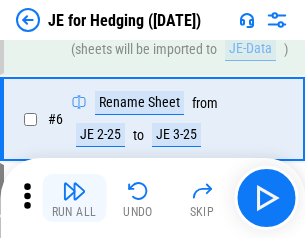 click at bounding box center (74, 191) 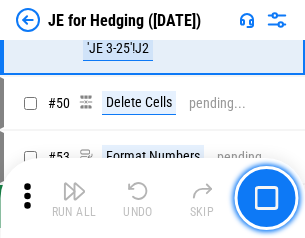 scroll, scrollTop: 1295, scrollLeft: 0, axis: vertical 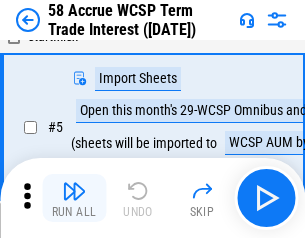 click at bounding box center (74, 191) 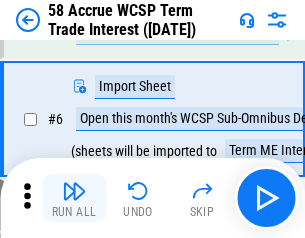 click at bounding box center (74, 191) 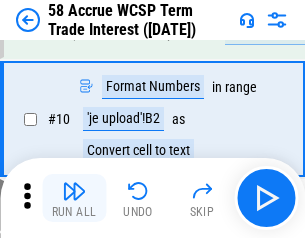click at bounding box center [74, 191] 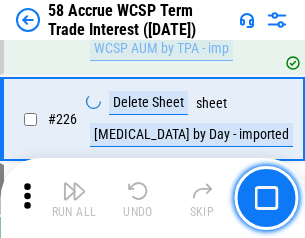 scroll, scrollTop: 6462, scrollLeft: 0, axis: vertical 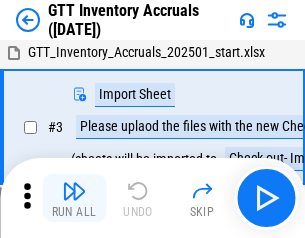 click at bounding box center [74, 191] 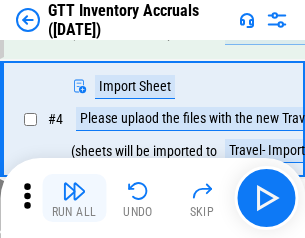 click at bounding box center [74, 191] 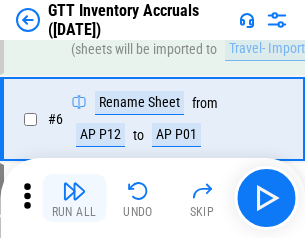 click at bounding box center (74, 191) 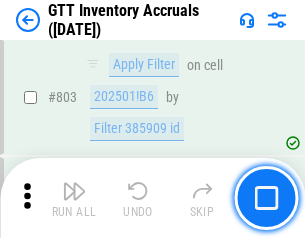 scroll, scrollTop: 15134, scrollLeft: 0, axis: vertical 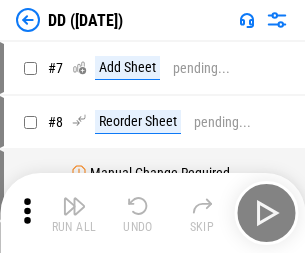 click at bounding box center (74, 206) 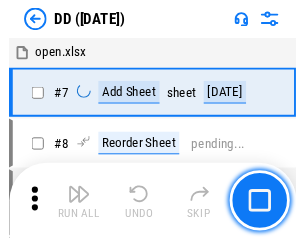 scroll, scrollTop: 201, scrollLeft: 0, axis: vertical 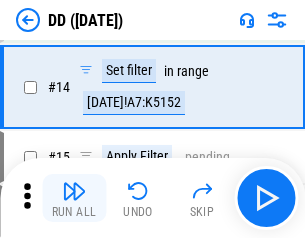 click at bounding box center (74, 191) 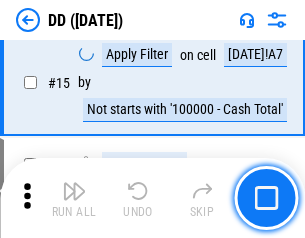 scroll, scrollTop: 521, scrollLeft: 0, axis: vertical 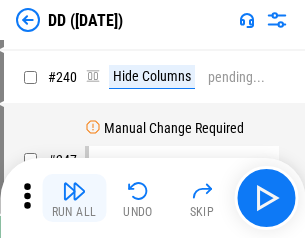 click at bounding box center (74, 191) 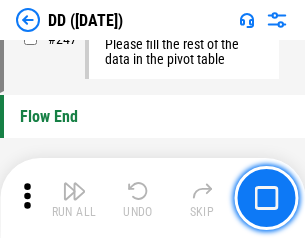 scroll, scrollTop: 8550, scrollLeft: 0, axis: vertical 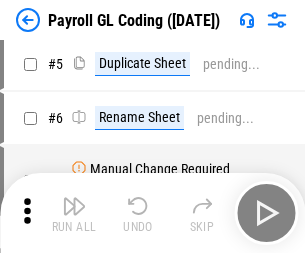 click at bounding box center (74, 206) 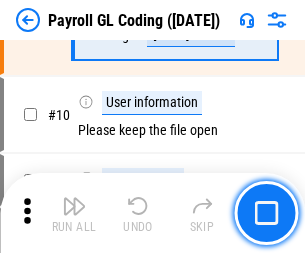 click at bounding box center (74, 206) 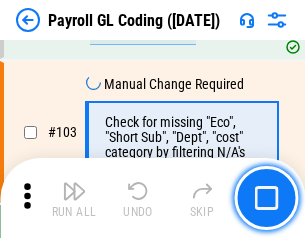 scroll, scrollTop: 4684, scrollLeft: 0, axis: vertical 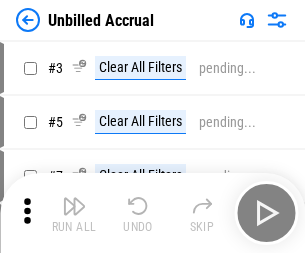 click at bounding box center [74, 206] 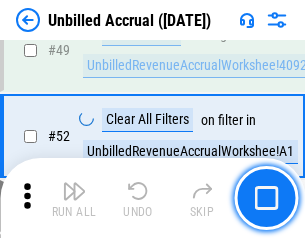 scroll, scrollTop: 1814, scrollLeft: 0, axis: vertical 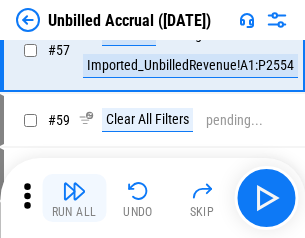 click at bounding box center [74, 191] 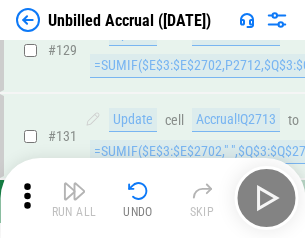scroll, scrollTop: 5880, scrollLeft: 0, axis: vertical 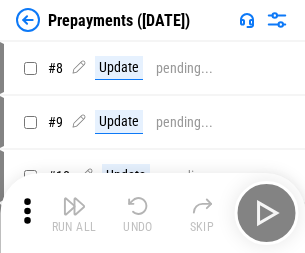click at bounding box center [74, 206] 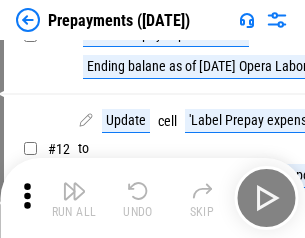 scroll, scrollTop: 125, scrollLeft: 0, axis: vertical 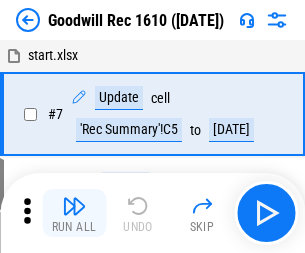 click at bounding box center [74, 206] 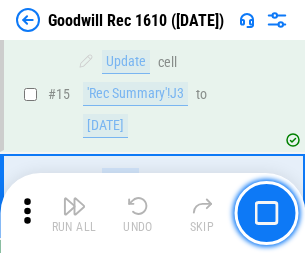 scroll, scrollTop: 342, scrollLeft: 0, axis: vertical 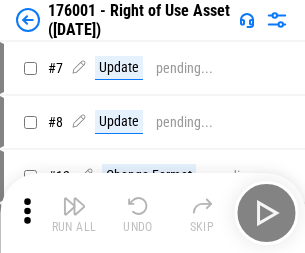 click at bounding box center (74, 206) 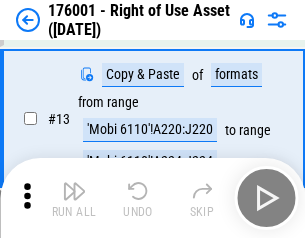 scroll, scrollTop: 129, scrollLeft: 0, axis: vertical 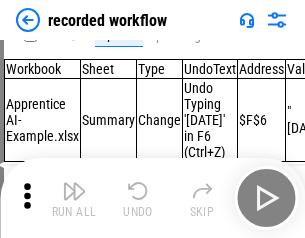 click at bounding box center [74, 191] 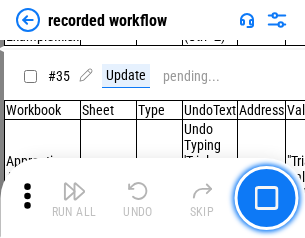 scroll, scrollTop: 6251, scrollLeft: 0, axis: vertical 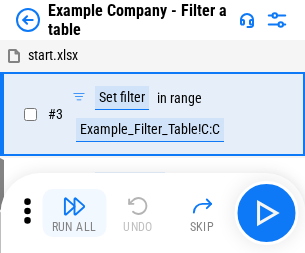 click at bounding box center (74, 206) 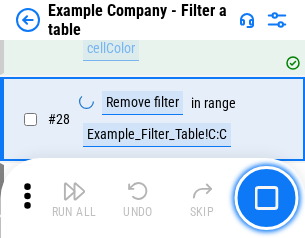 scroll, scrollTop: 1837, scrollLeft: 0, axis: vertical 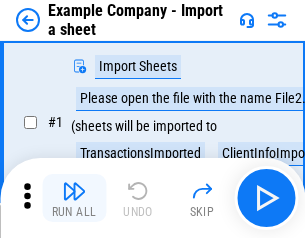 click at bounding box center [74, 191] 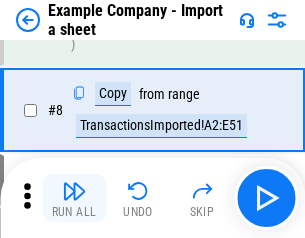 click at bounding box center [74, 191] 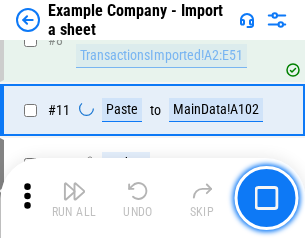 scroll, scrollTop: 426, scrollLeft: 0, axis: vertical 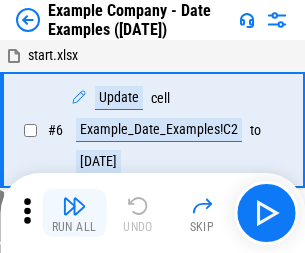 click at bounding box center (74, 206) 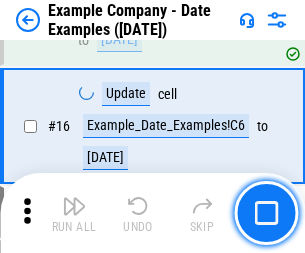 scroll, scrollTop: 948, scrollLeft: 0, axis: vertical 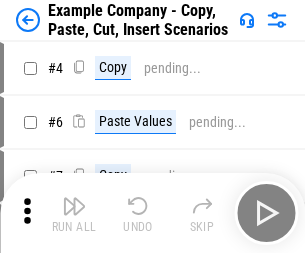 click at bounding box center [74, 206] 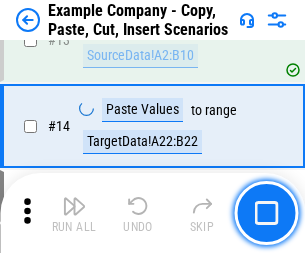 scroll, scrollTop: 934, scrollLeft: 0, axis: vertical 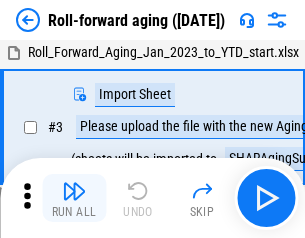 click at bounding box center [74, 191] 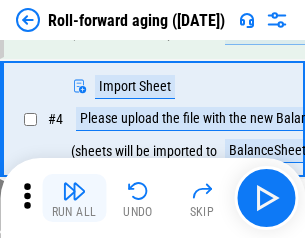 click at bounding box center [74, 191] 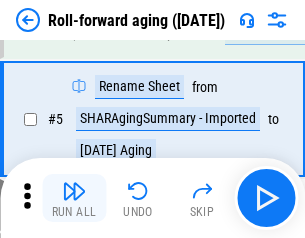 click at bounding box center [74, 191] 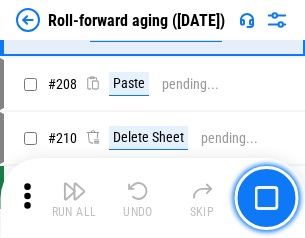 scroll, scrollTop: 6309, scrollLeft: 0, axis: vertical 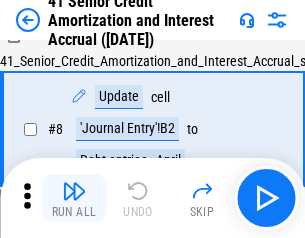 click at bounding box center (74, 191) 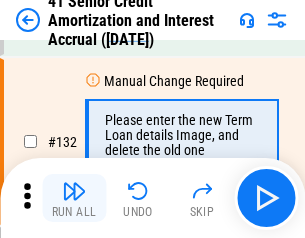 click at bounding box center [74, 191] 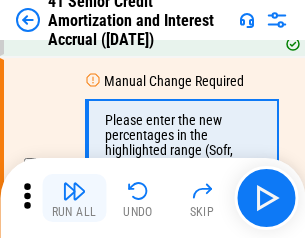 click at bounding box center (74, 191) 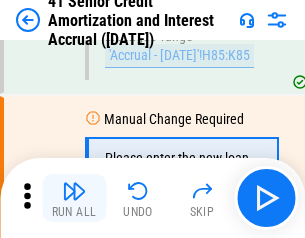click at bounding box center [74, 191] 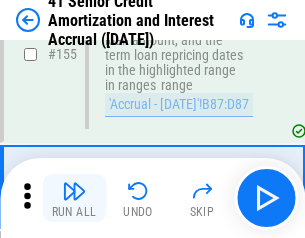 click at bounding box center [74, 191] 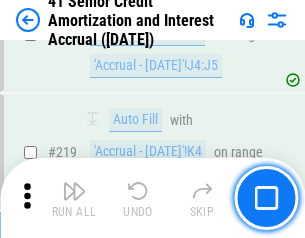 scroll, scrollTop: 4404, scrollLeft: 0, axis: vertical 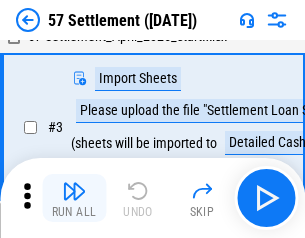 click at bounding box center (74, 191) 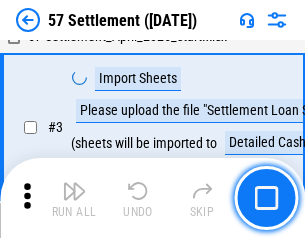 click at bounding box center [74, 191] 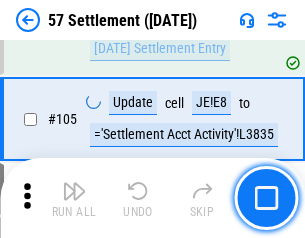 scroll, scrollTop: 1263, scrollLeft: 0, axis: vertical 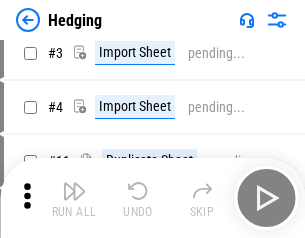 click at bounding box center [74, 191] 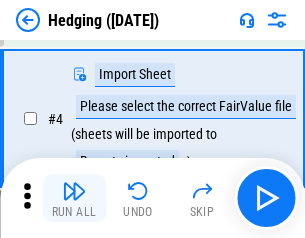 click at bounding box center [74, 191] 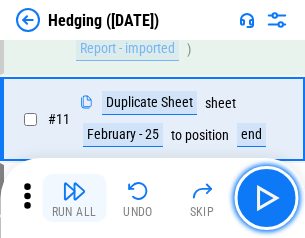 click at bounding box center (74, 191) 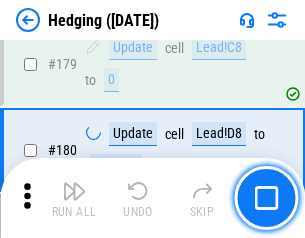 scroll, scrollTop: 7087, scrollLeft: 0, axis: vertical 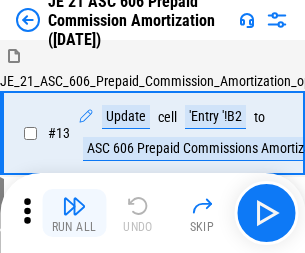 click at bounding box center [74, 206] 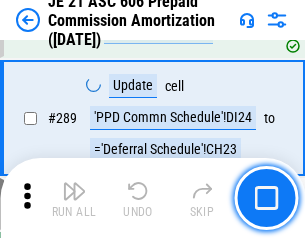 scroll, scrollTop: 3680, scrollLeft: 0, axis: vertical 